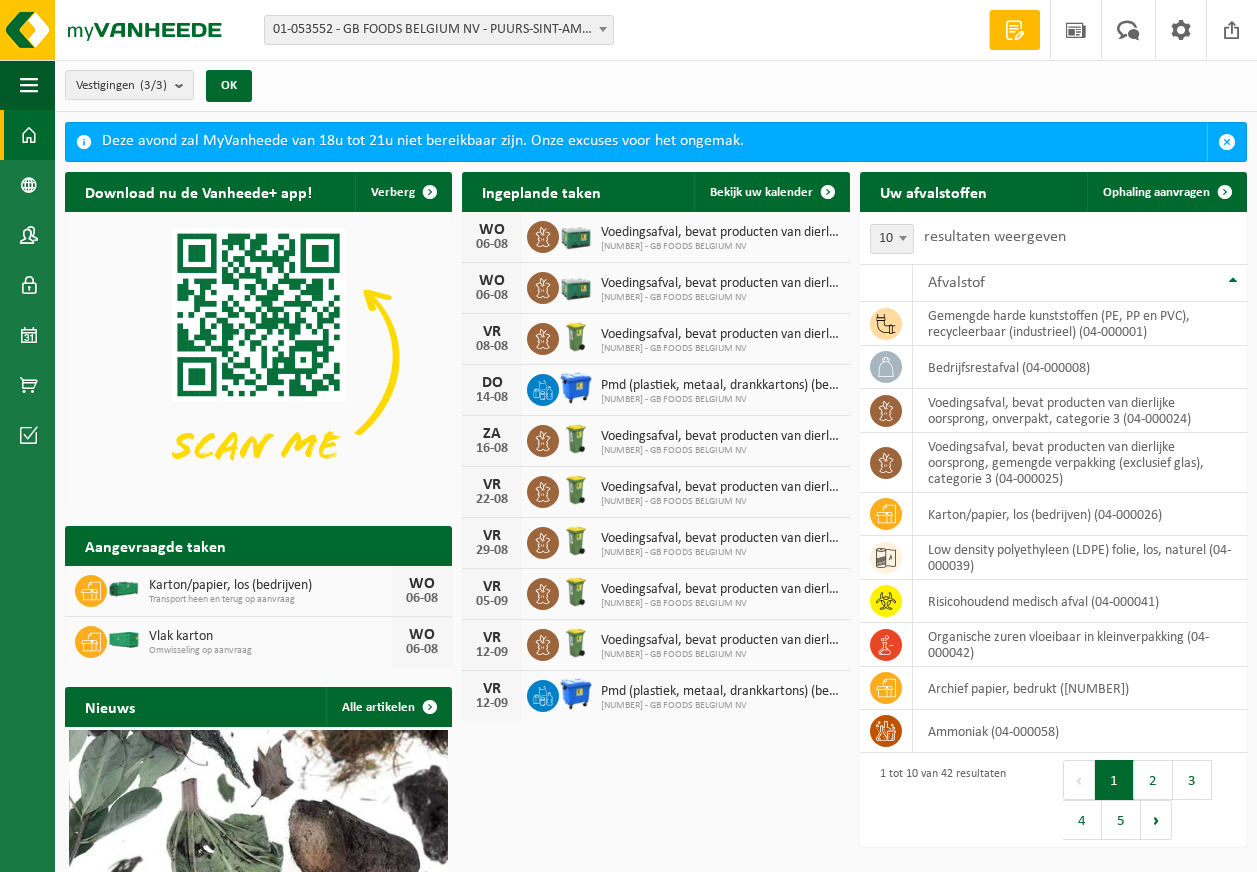 scroll, scrollTop: 0, scrollLeft: 0, axis: both 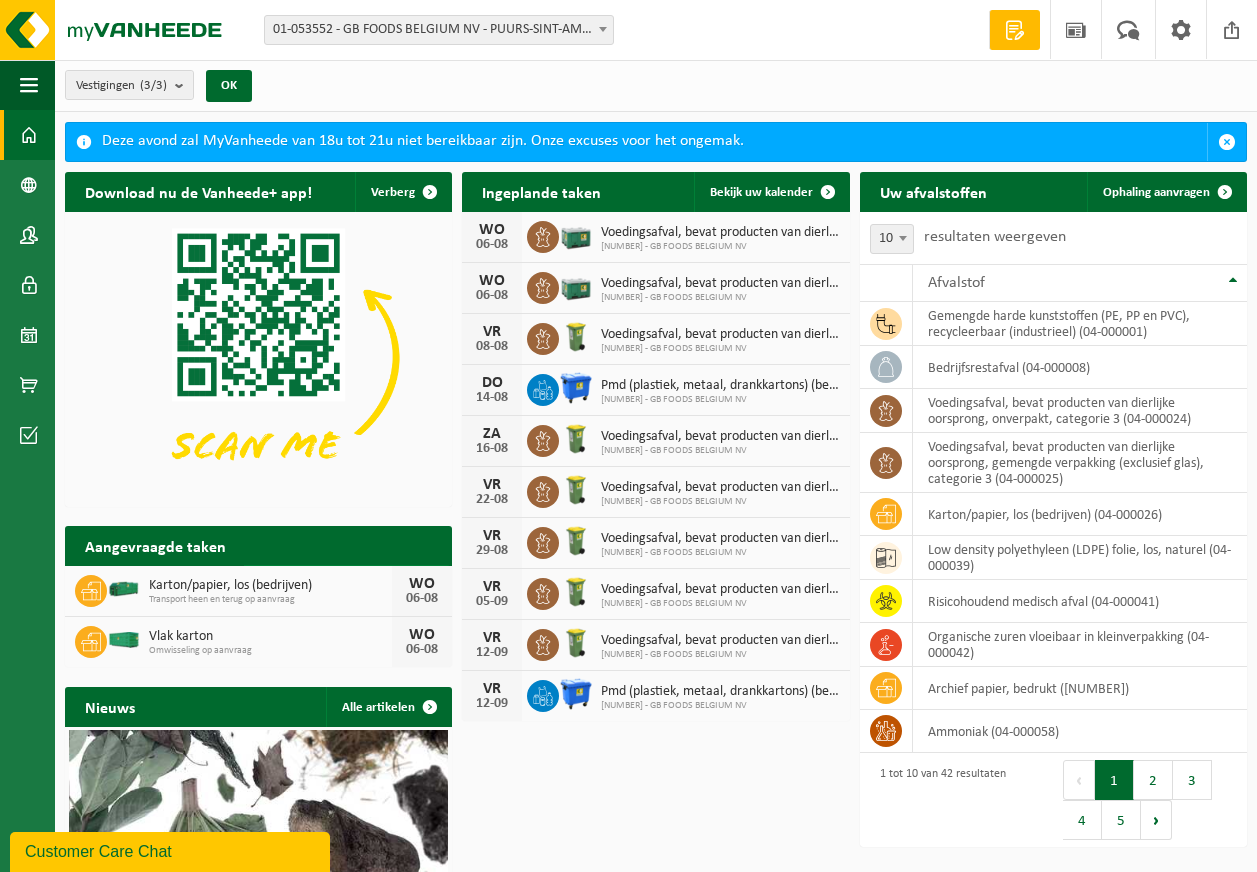 click on "Toon de aangevraagde taken" at bounding box center [337, 585] 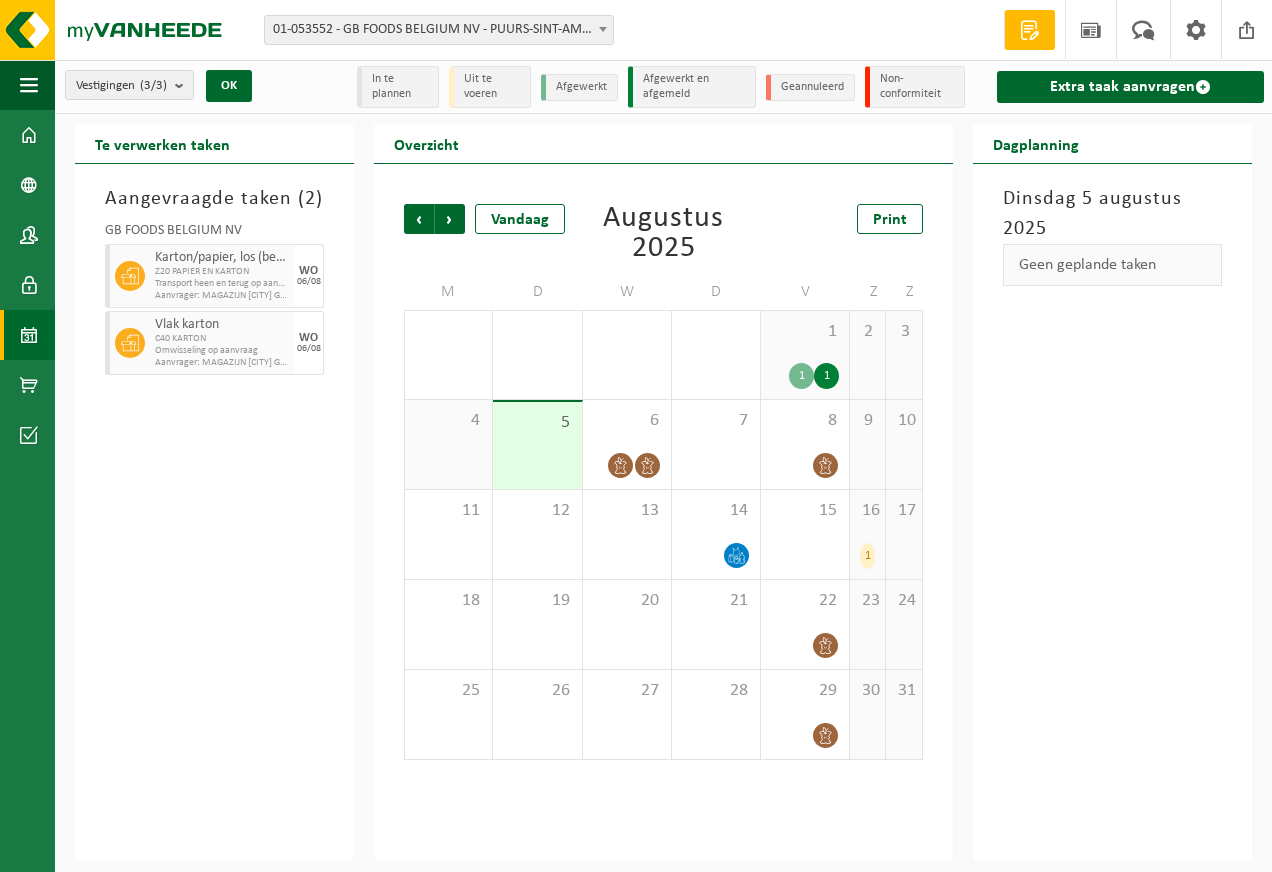 scroll, scrollTop: 0, scrollLeft: 0, axis: both 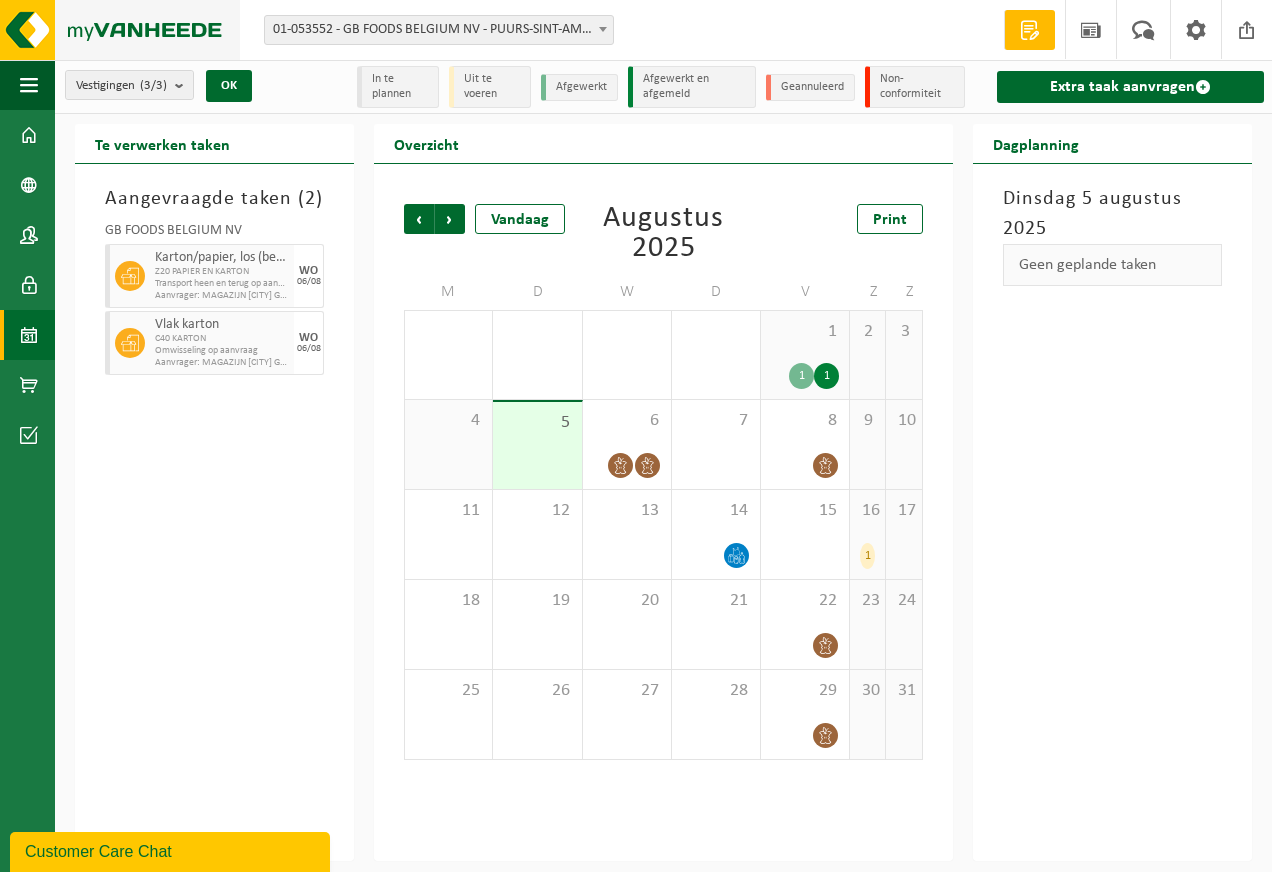 click at bounding box center (120, 30) 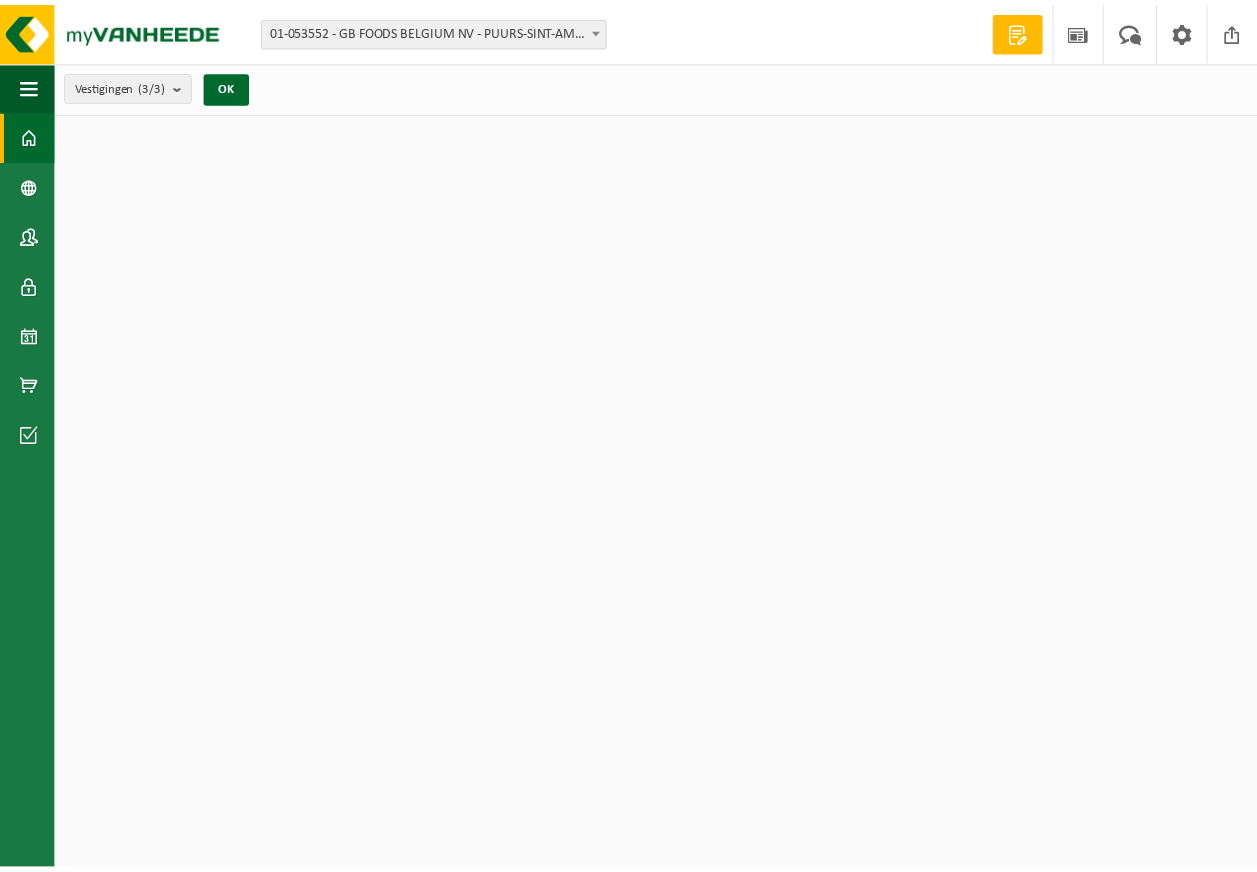 scroll, scrollTop: 0, scrollLeft: 0, axis: both 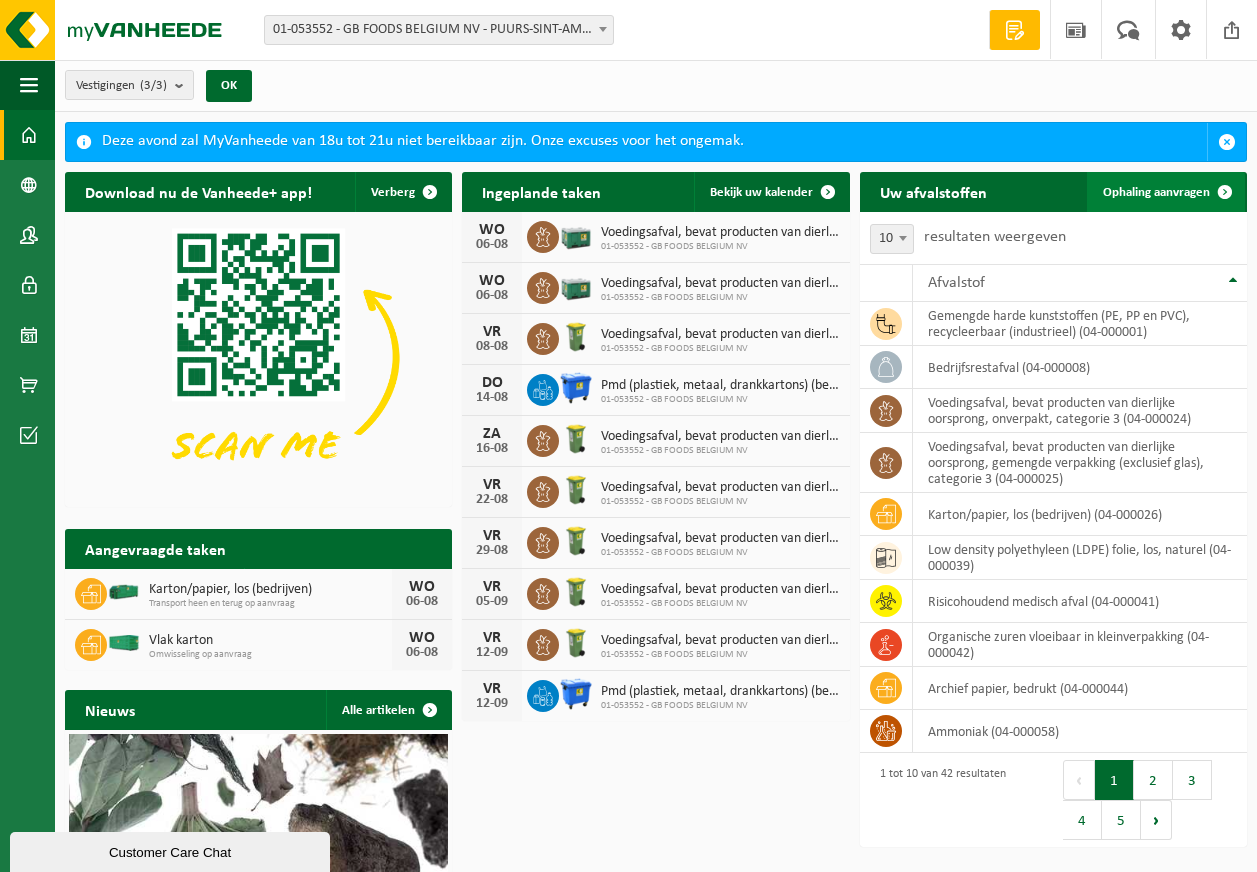 click on "Ophaling aanvragen" at bounding box center [1156, 192] 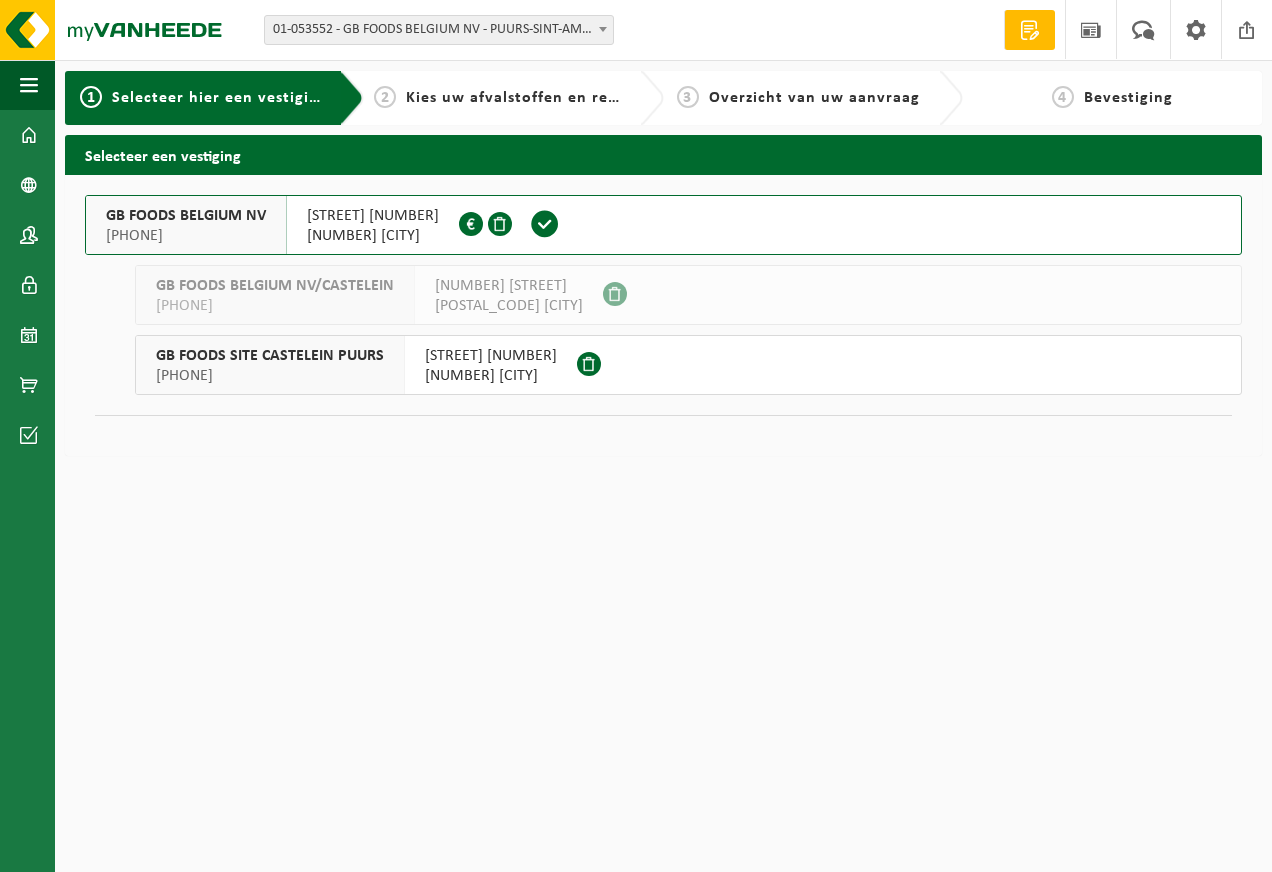 scroll, scrollTop: 0, scrollLeft: 0, axis: both 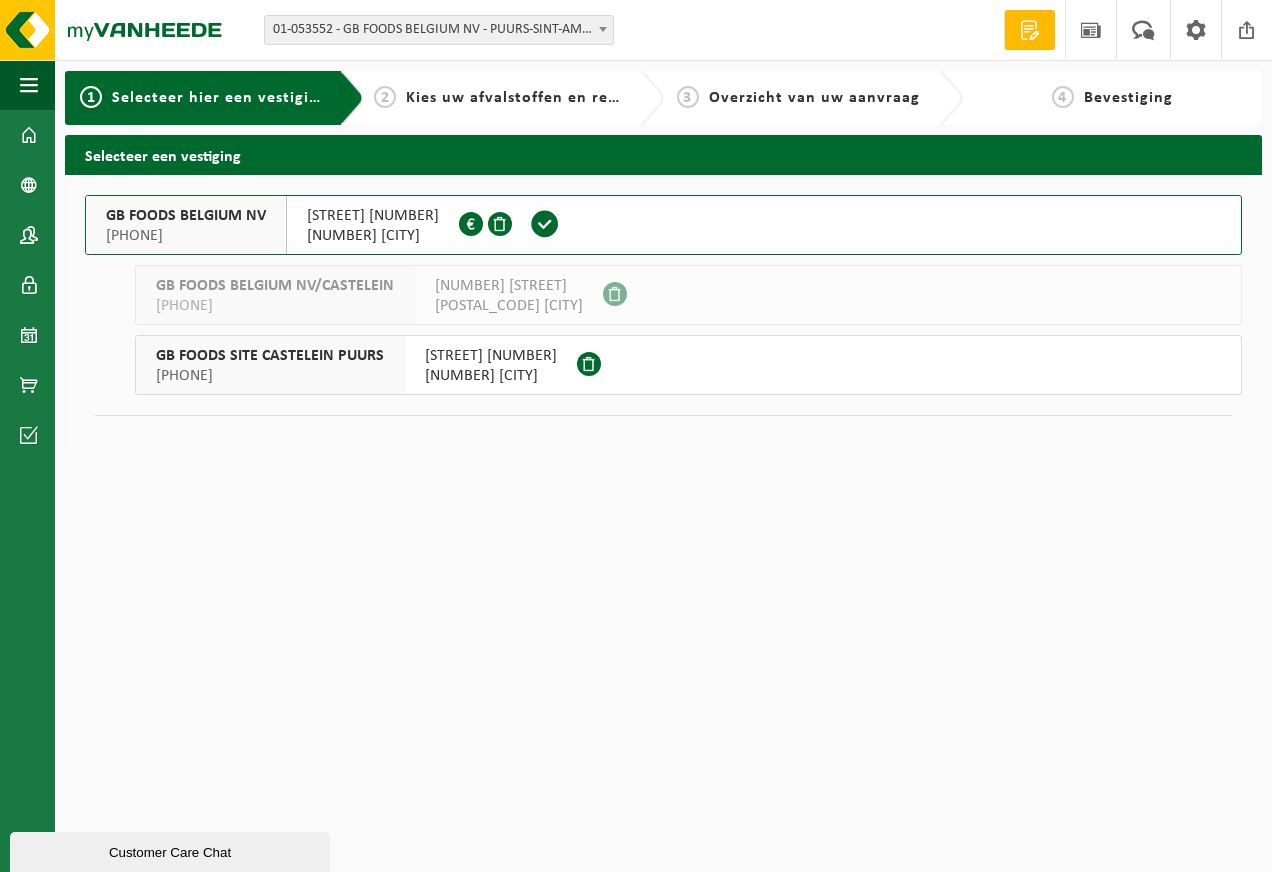 click on "RIJKSWEG 16" at bounding box center [373, 216] 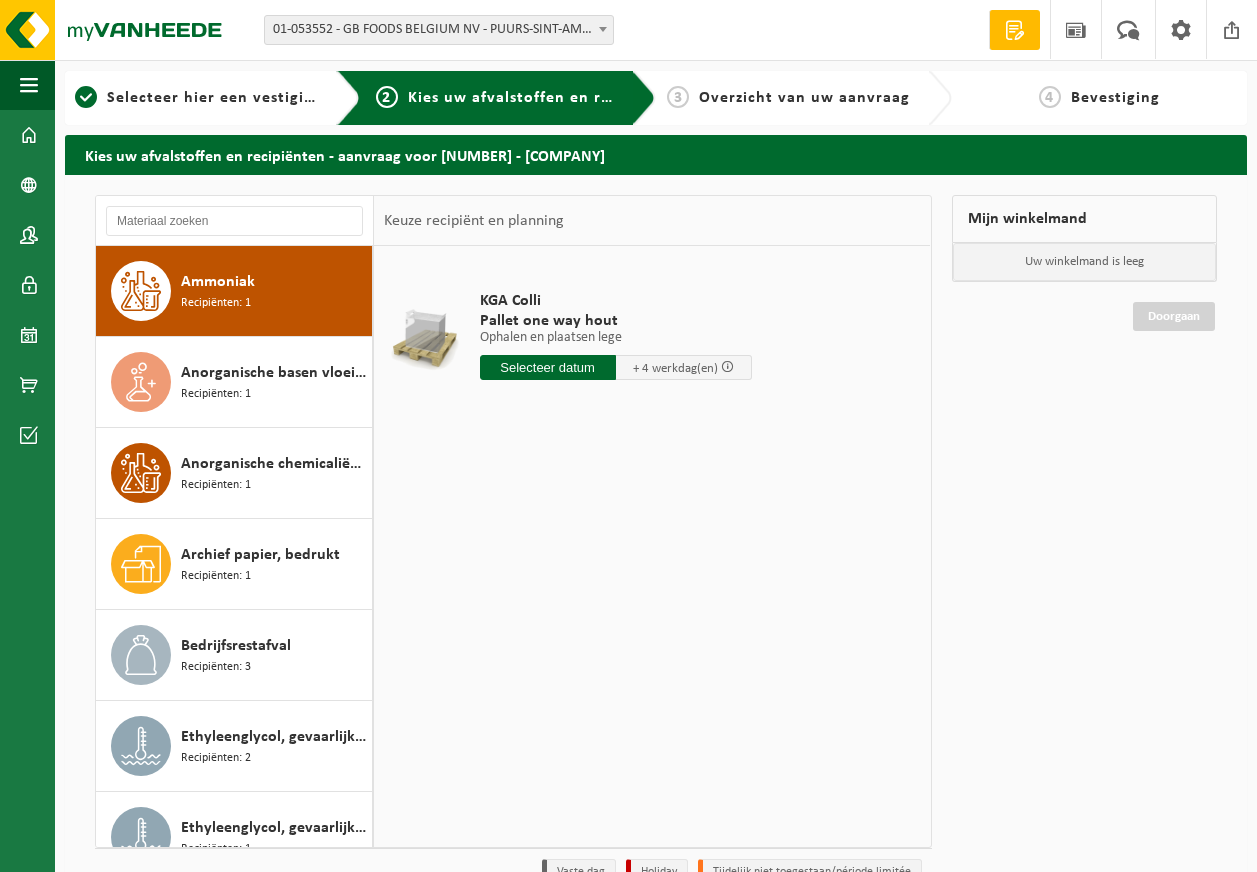scroll, scrollTop: 0, scrollLeft: 0, axis: both 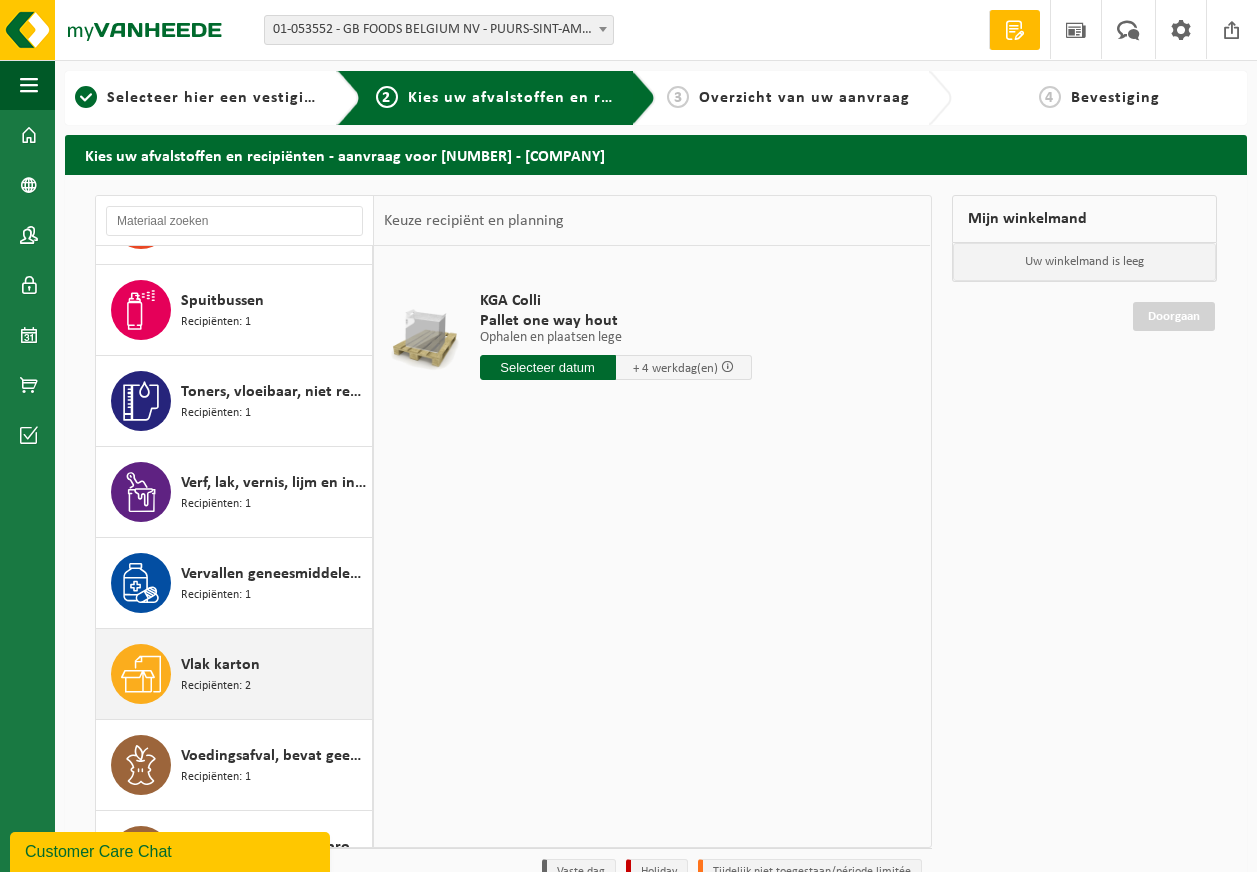 click on "Vlak karton" at bounding box center [220, 665] 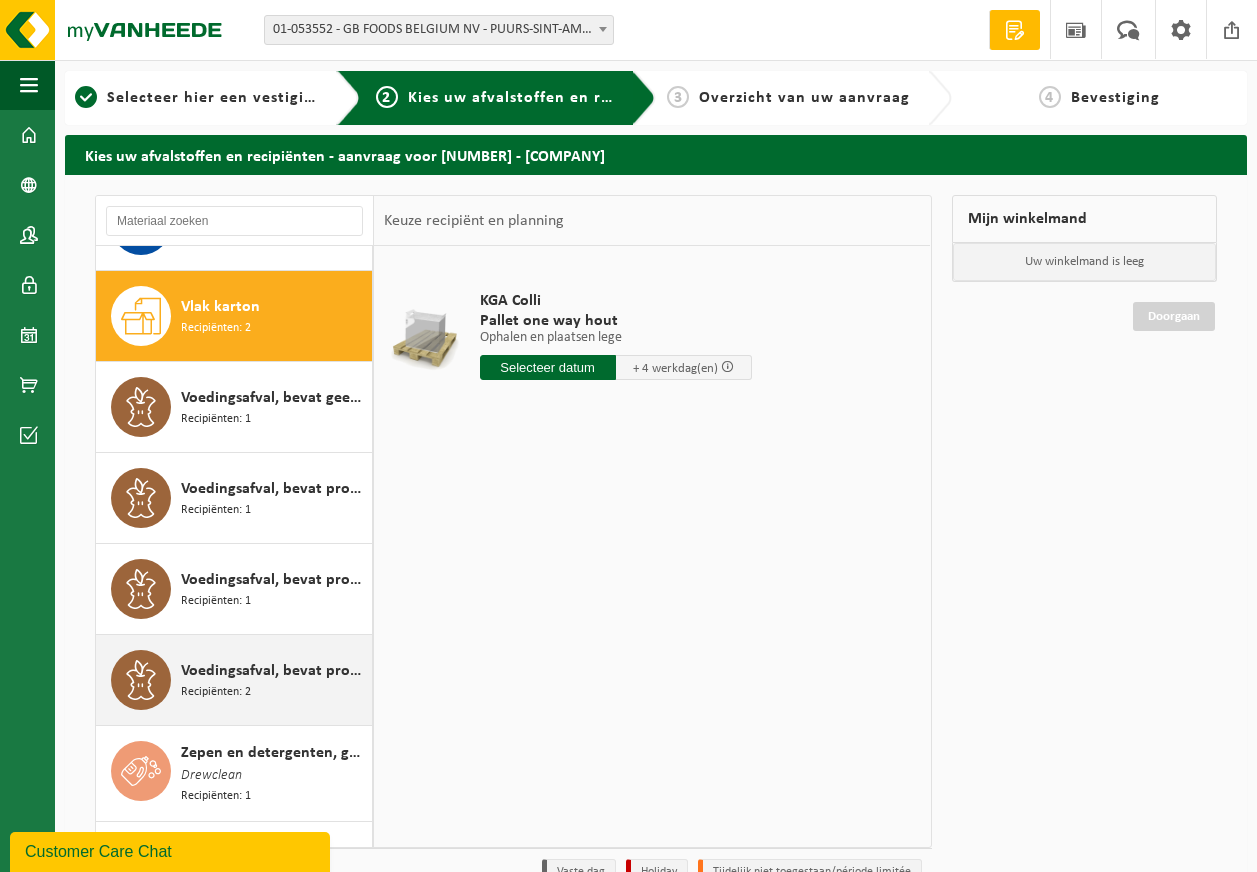 scroll, scrollTop: 3003, scrollLeft: 0, axis: vertical 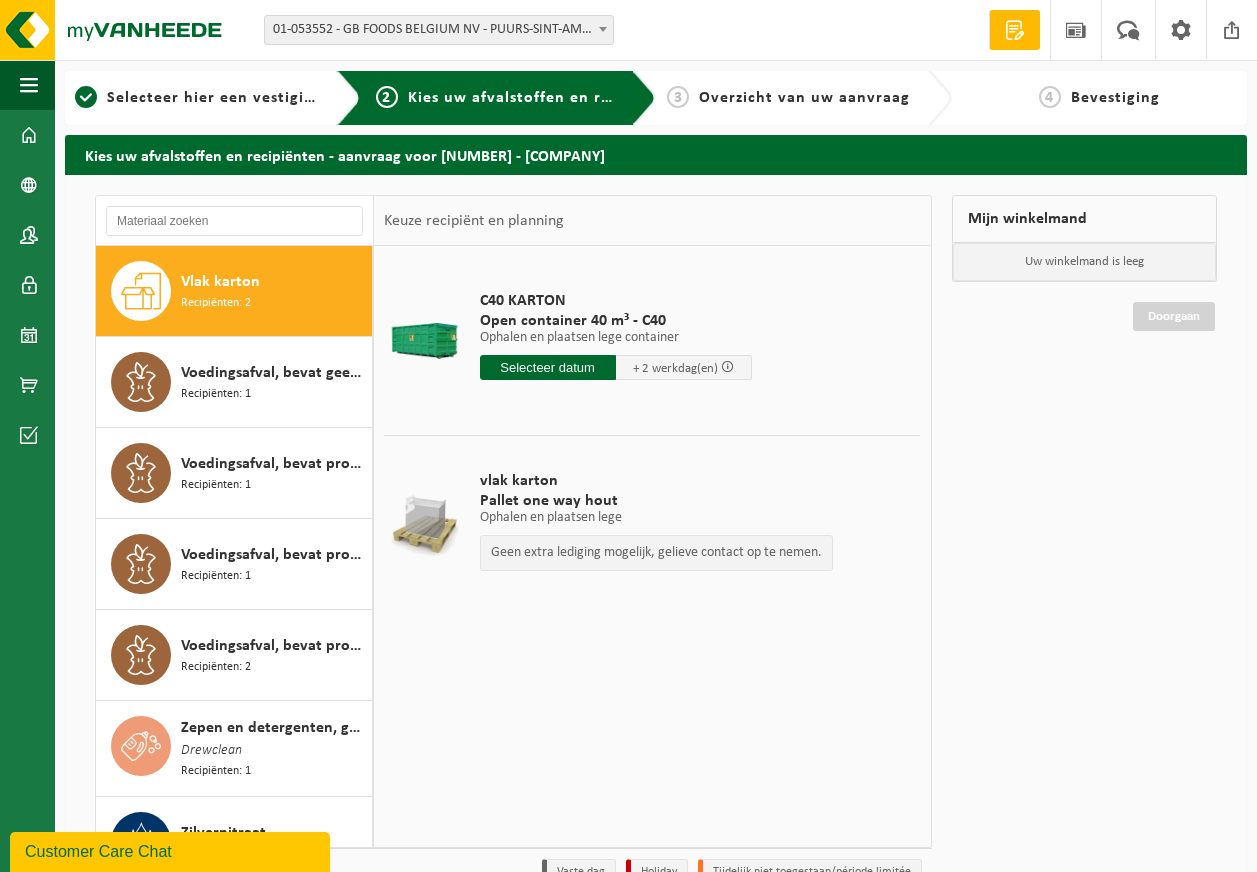 click at bounding box center (548, 367) 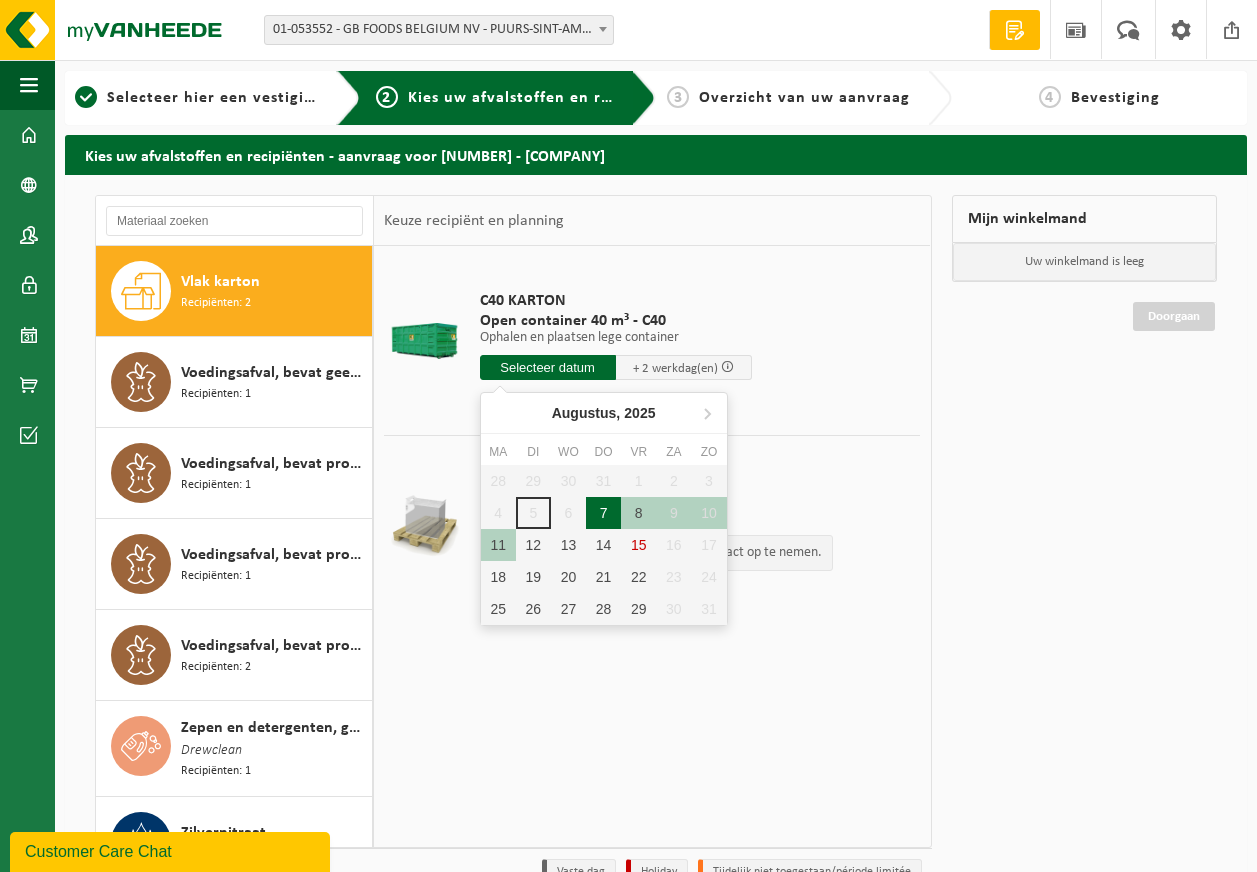 click on "7" at bounding box center (603, 513) 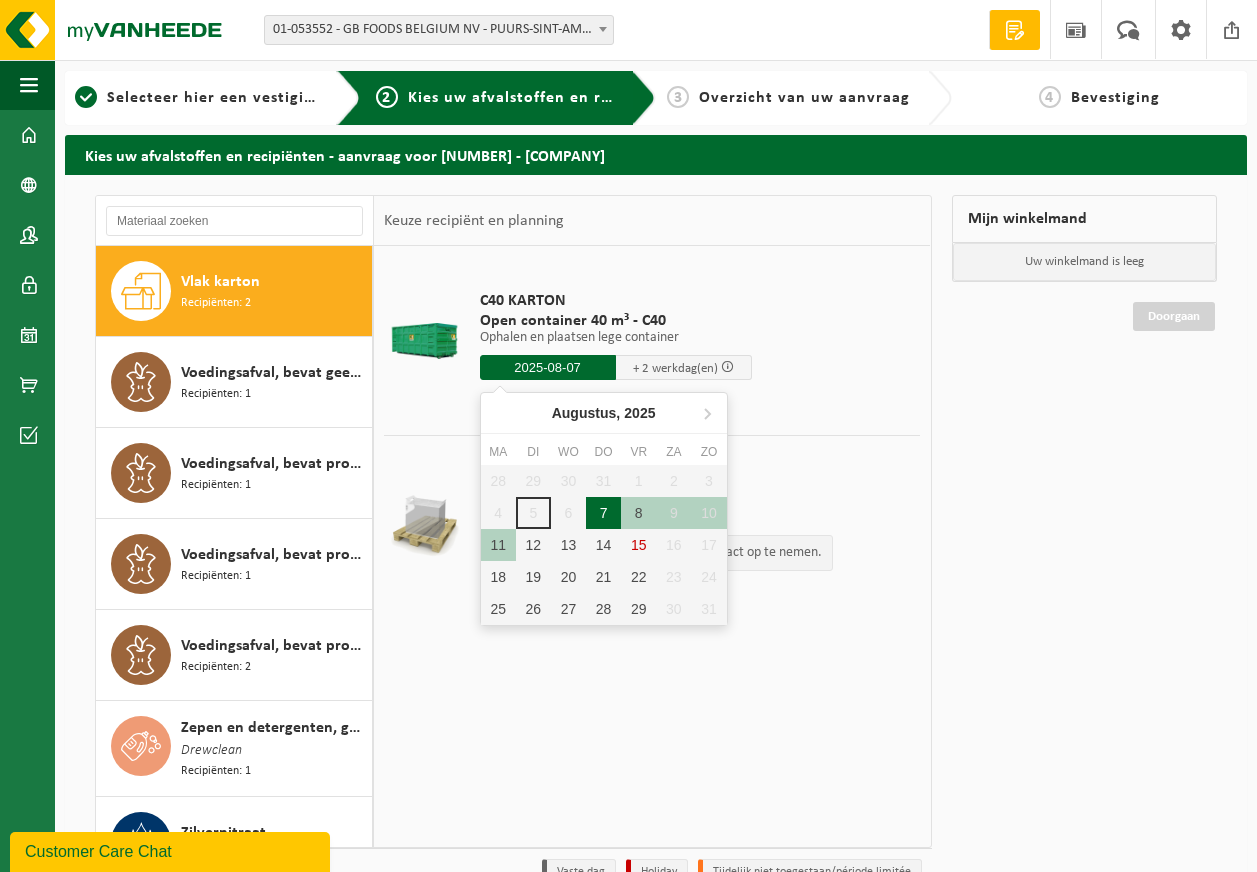 type on "Van 2025-08-07" 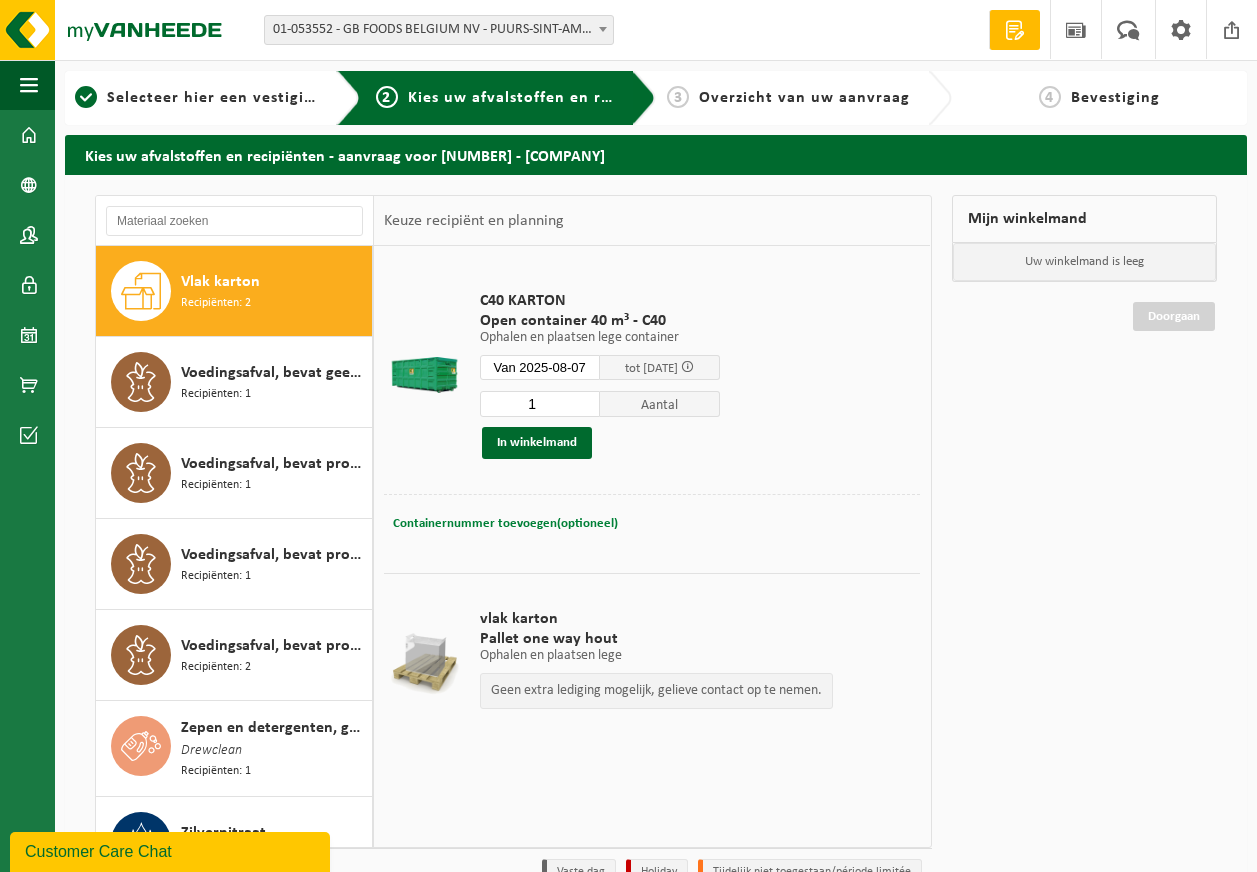 click on "Containernummer toevoegen(optioneel)" at bounding box center (505, 523) 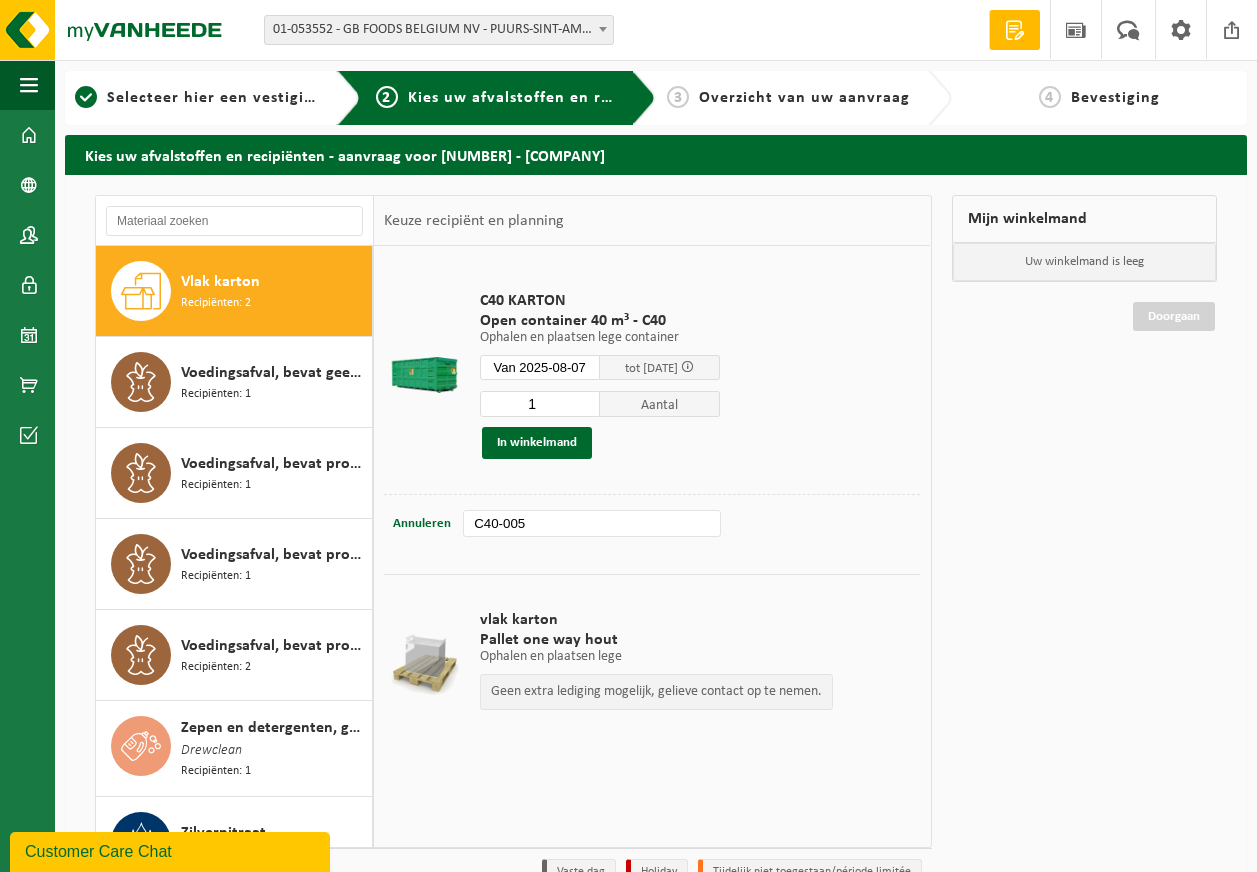 type on "C40-005" 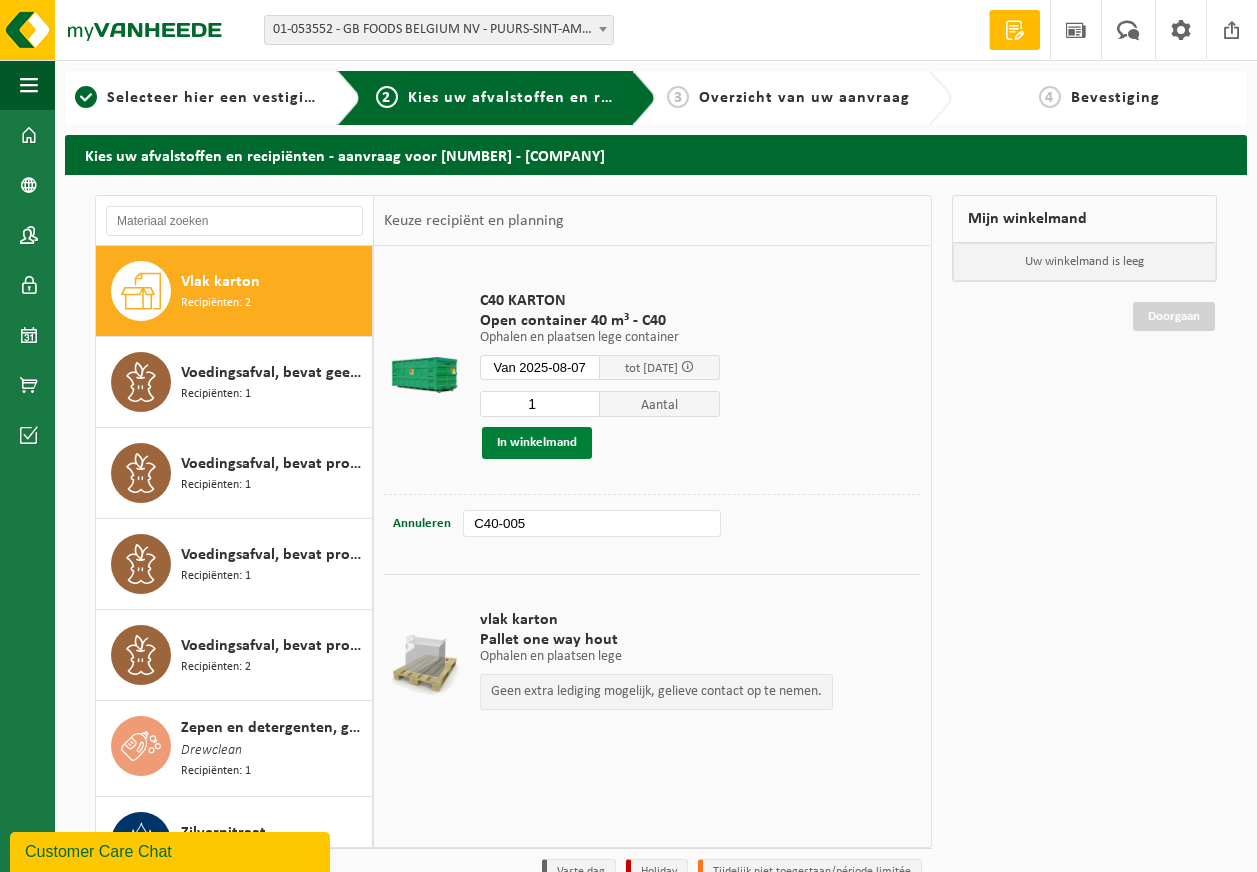click on "In winkelmand" at bounding box center [537, 443] 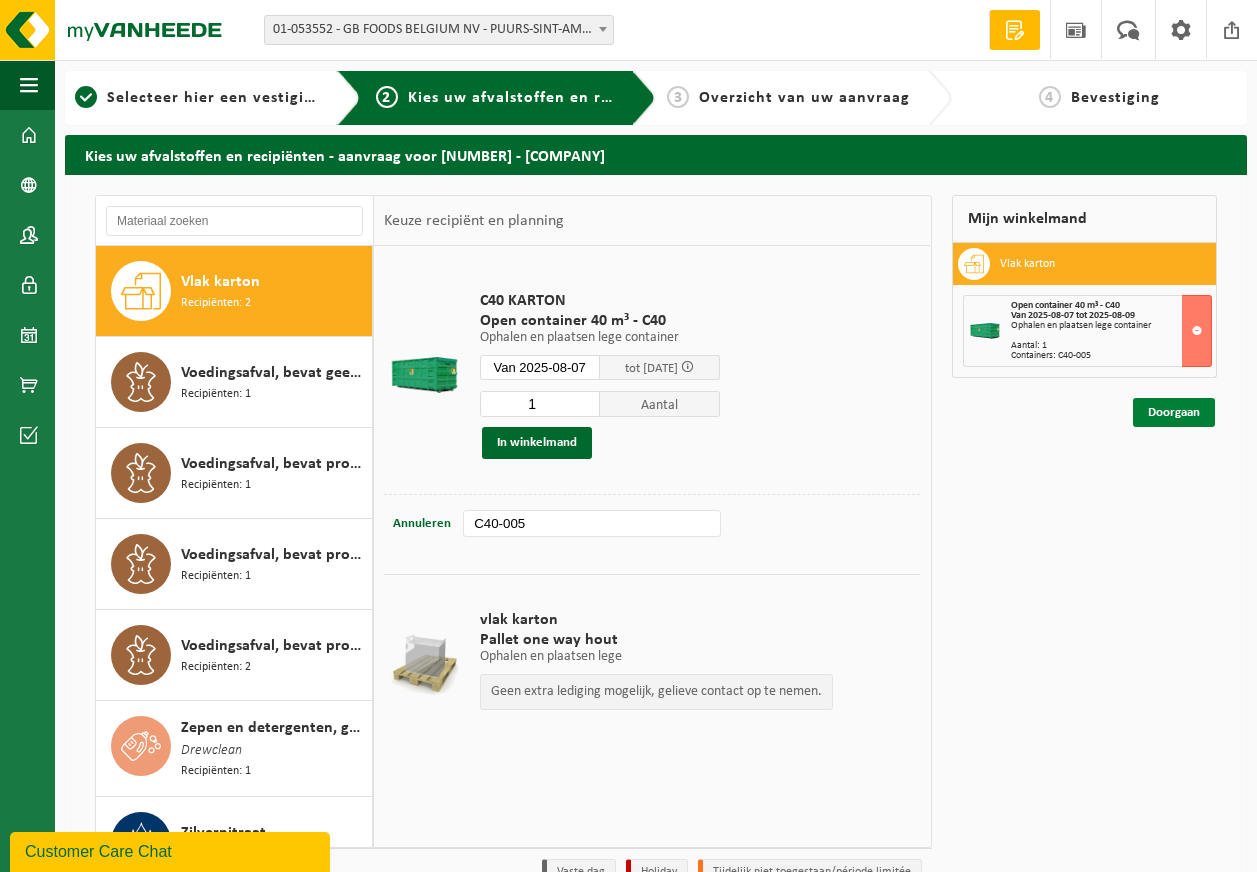 click on "Doorgaan" at bounding box center [1174, 412] 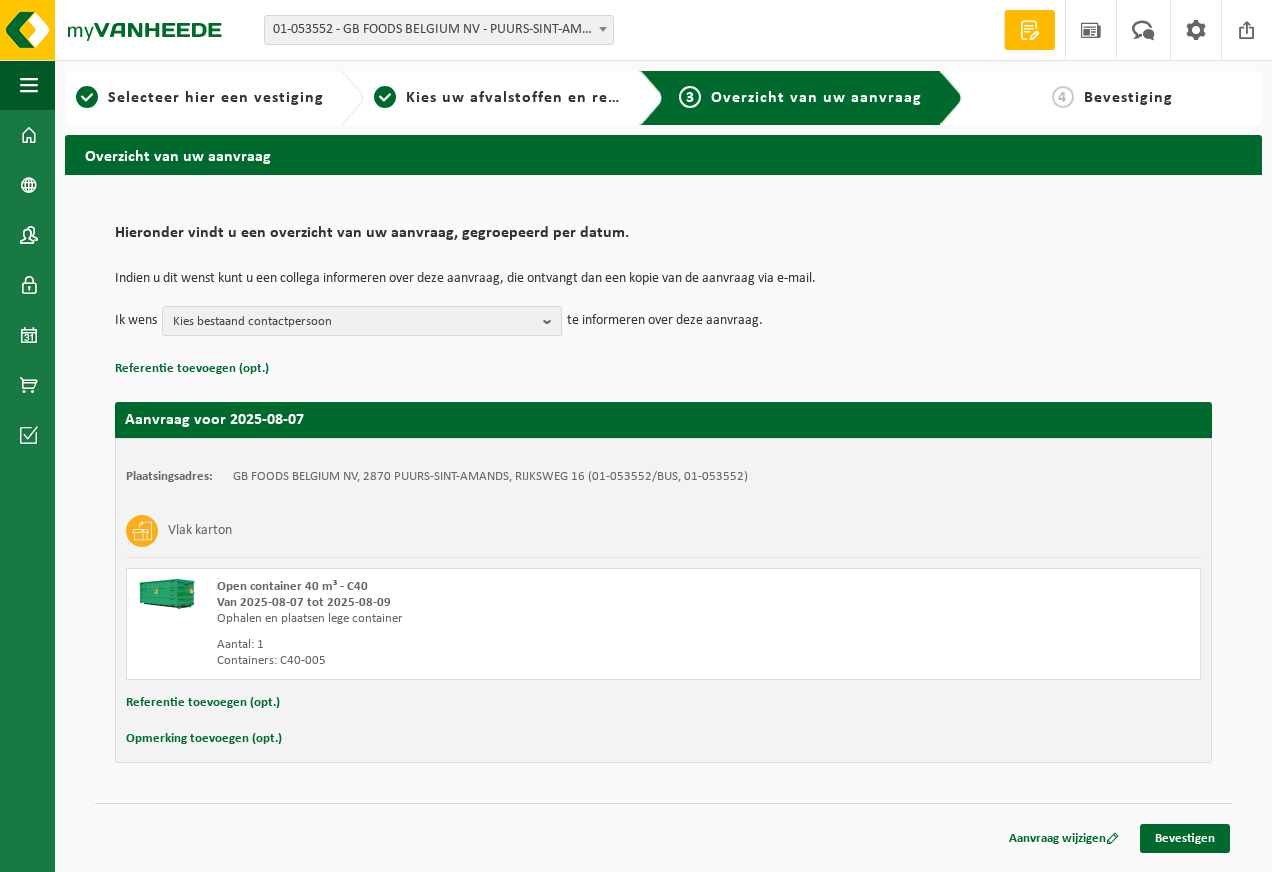 scroll, scrollTop: 0, scrollLeft: 0, axis: both 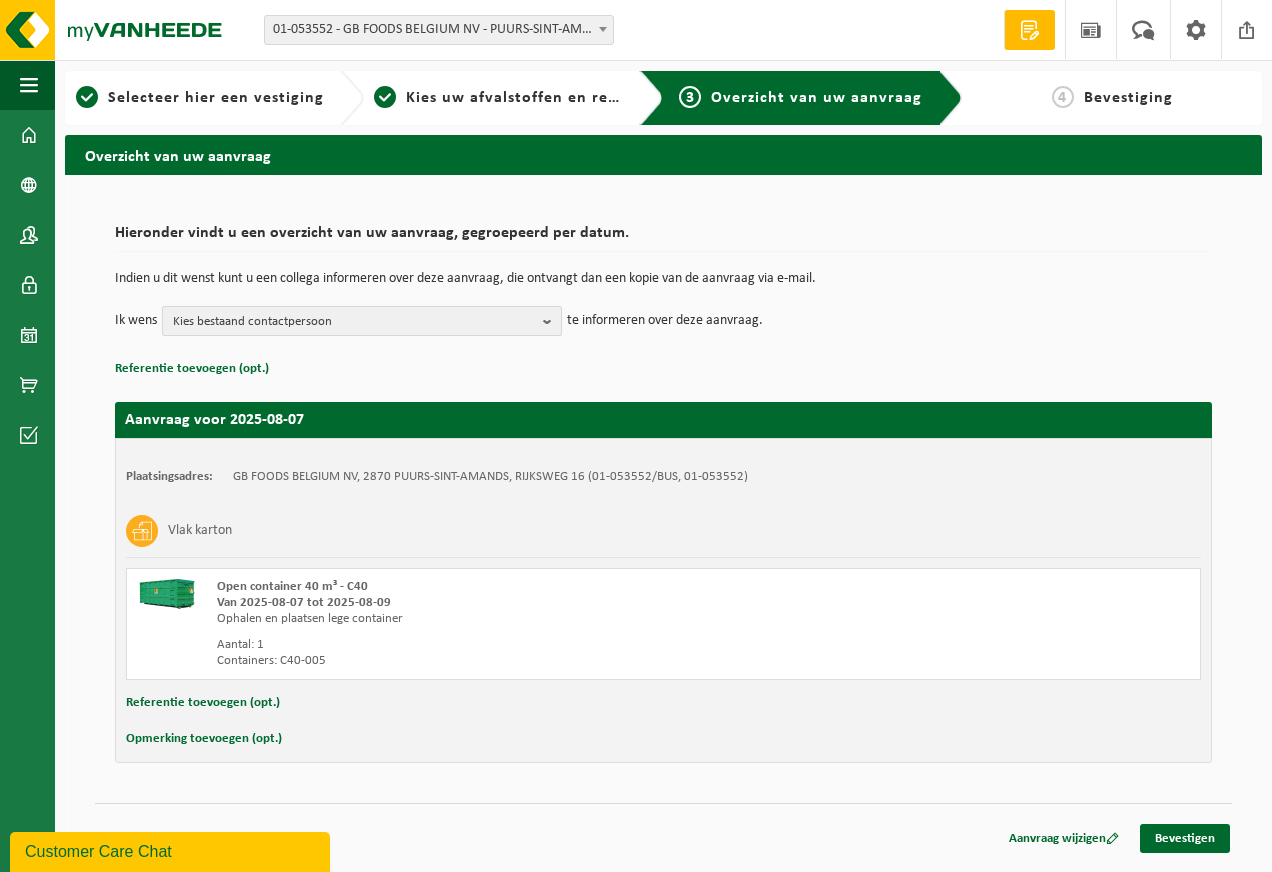 click on "Kies bestaand contactpersoon" at bounding box center (354, 322) 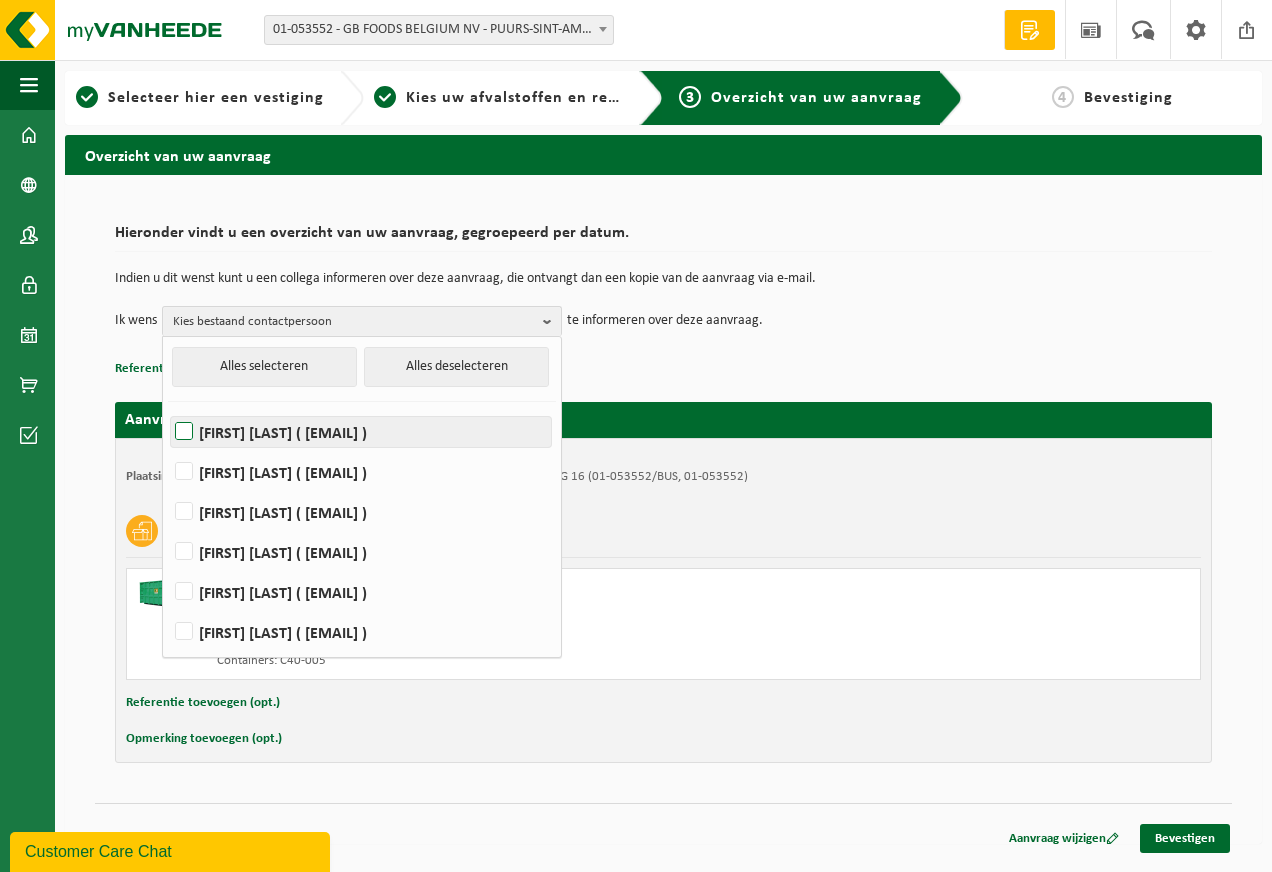 click on "Devy De Keersmaeker ( devy_dekeersmaeker@thegbfoods.com )" at bounding box center (361, 432) 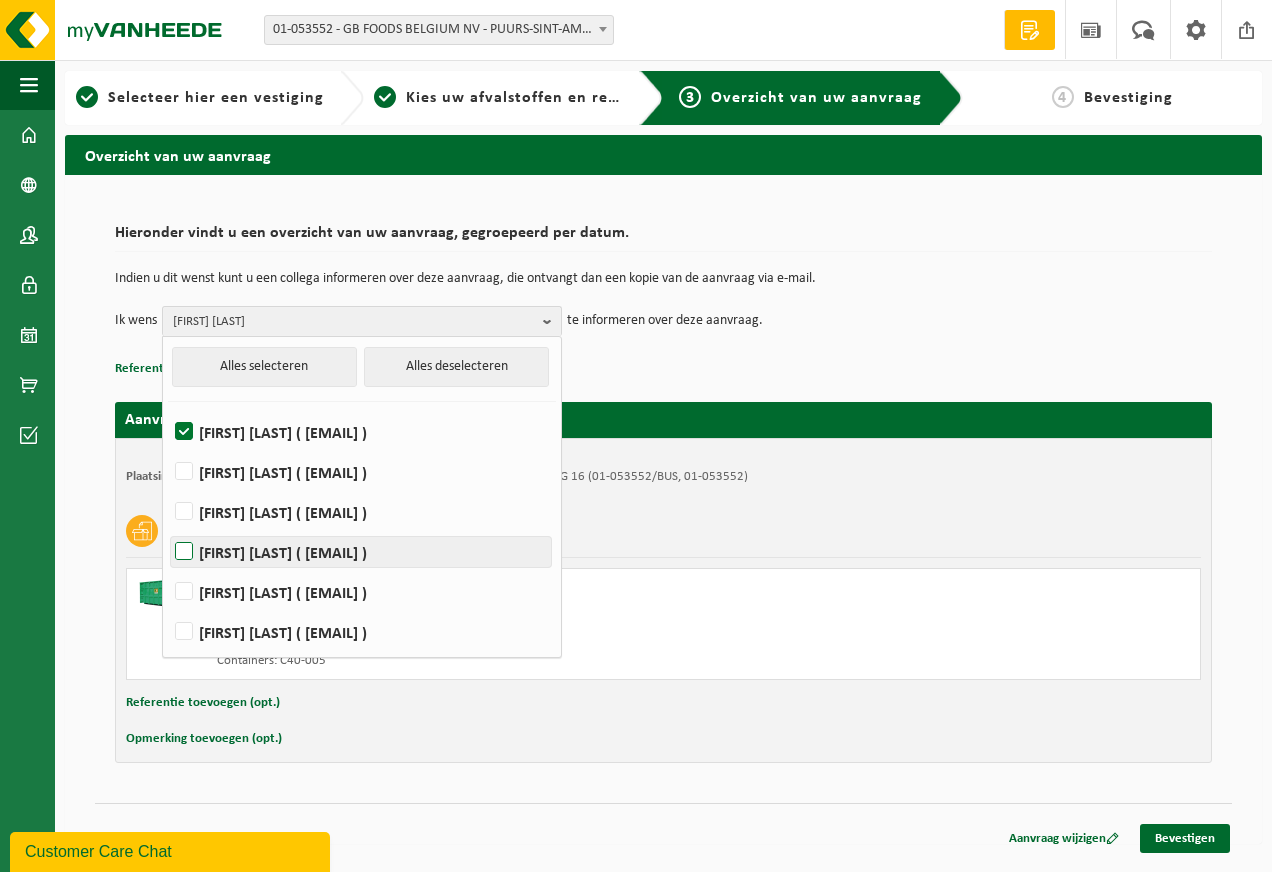 click on "Andre Reyniers ( andre_reyniers@thegbfoods.com )" at bounding box center [361, 552] 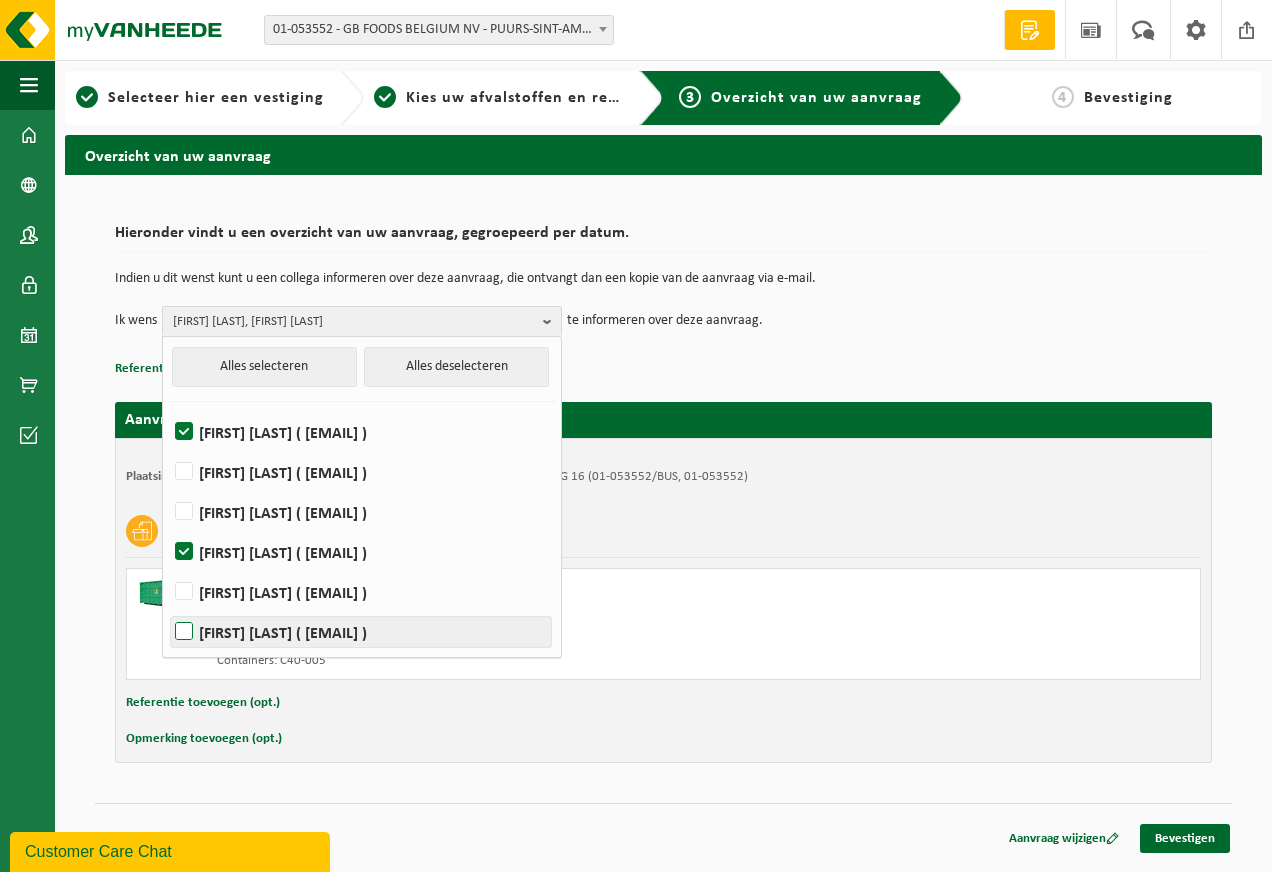 click on "Said Tizi ( said_tizi@thegbfoods.com )" at bounding box center (361, 632) 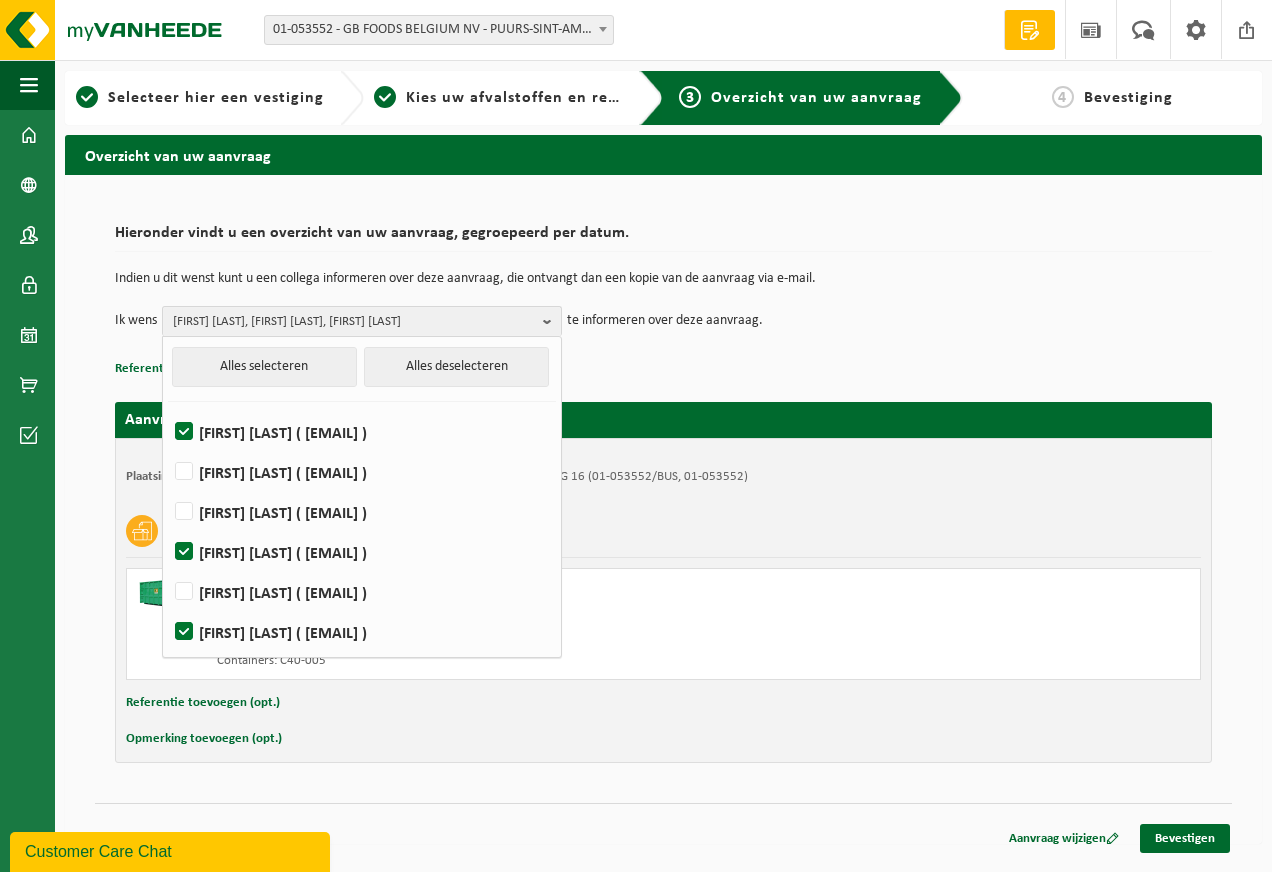 click on "Plaatsingsadres:    GB FOODS BELGIUM NV, 2870 PUURS-SINT-AMANDS, RIJKSWEG 16 (01-053552/BUS, 01-053552)" at bounding box center [663, 477] 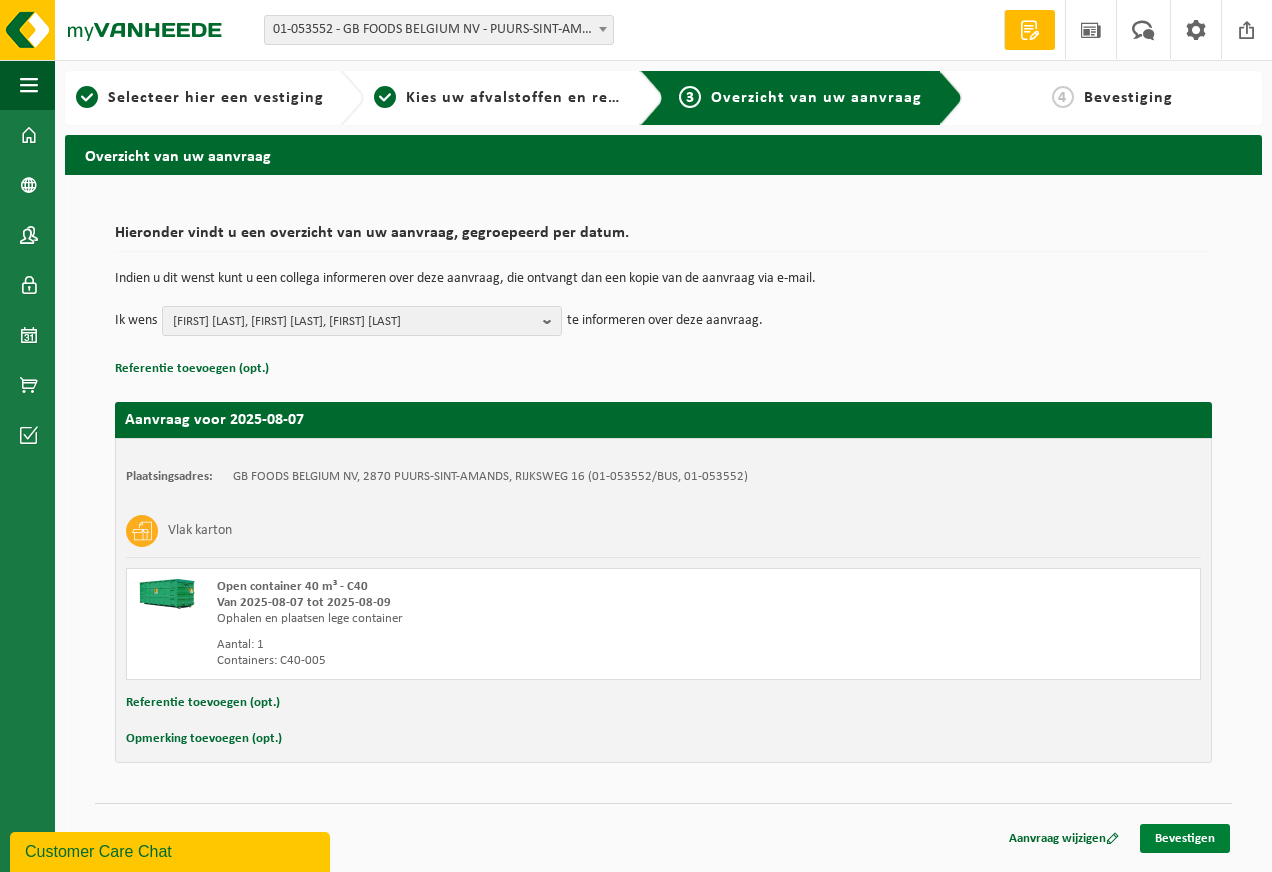 click on "Bevestigen" at bounding box center [1185, 838] 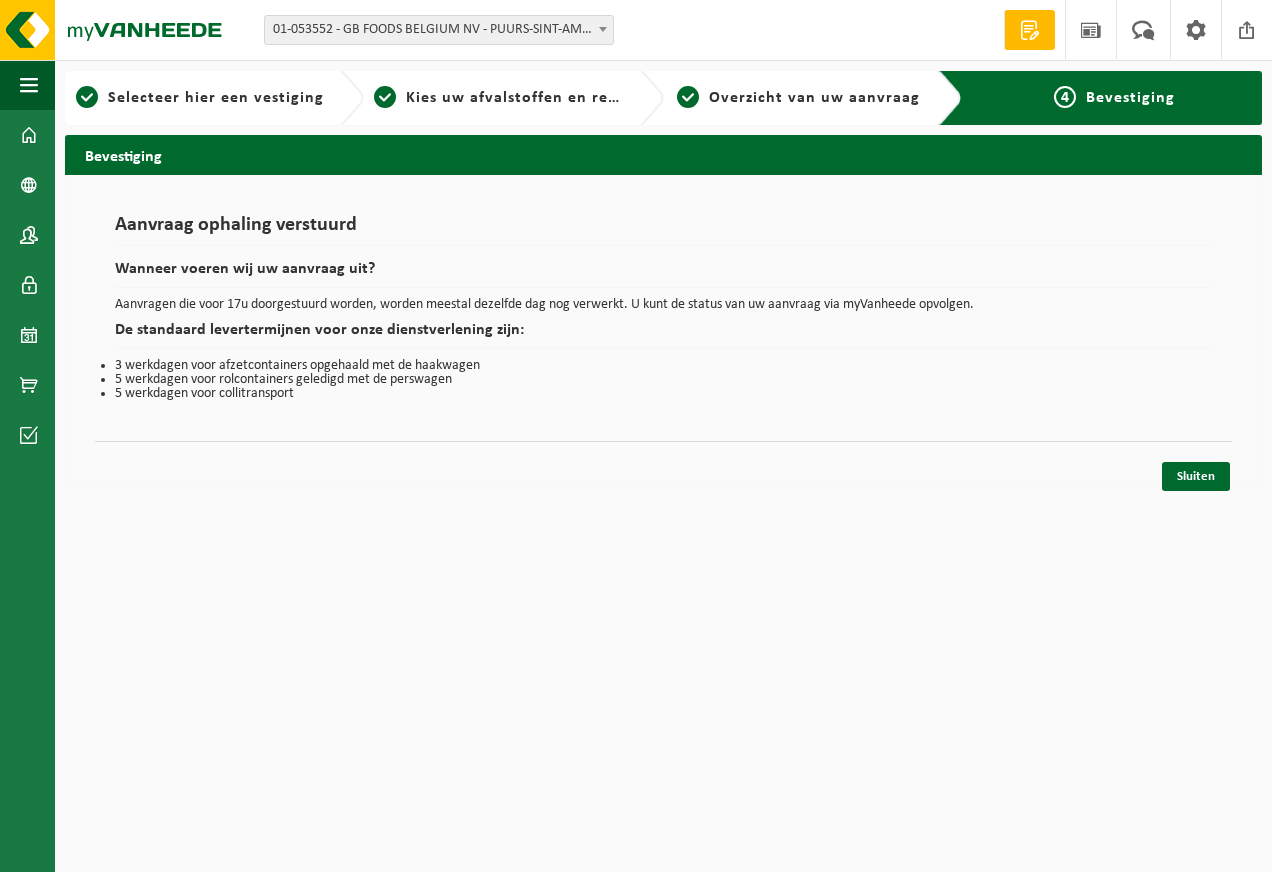 scroll, scrollTop: 0, scrollLeft: 0, axis: both 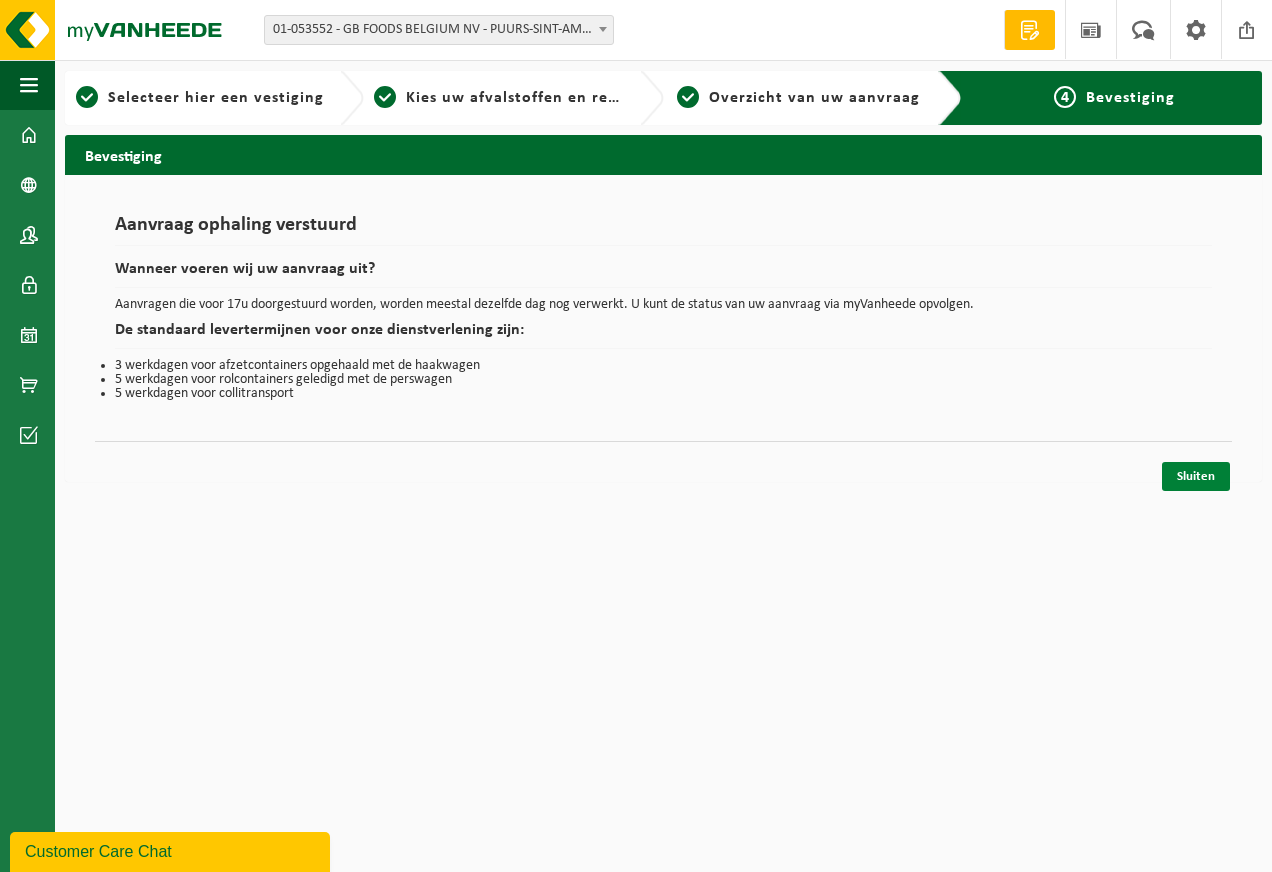 click on "Sluiten" at bounding box center (1196, 476) 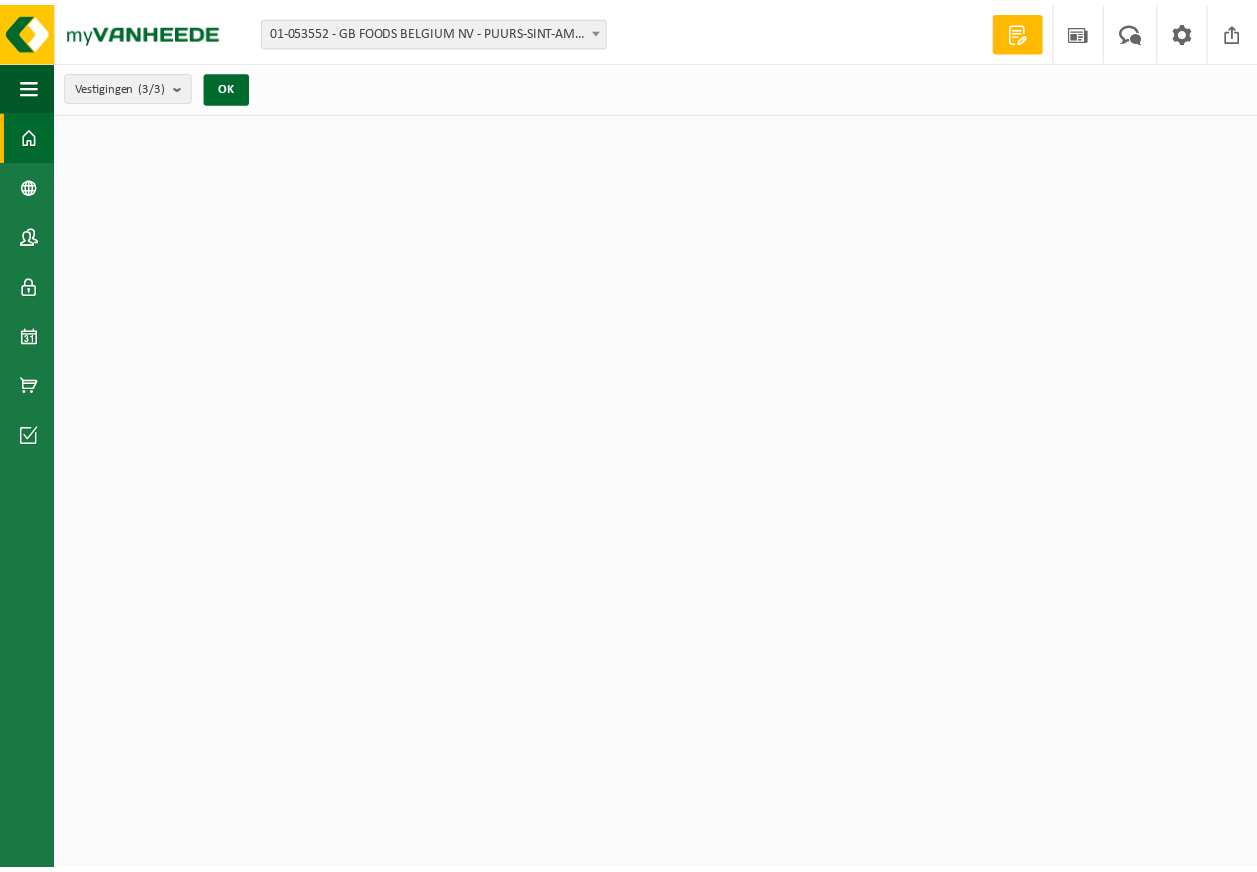scroll, scrollTop: 0, scrollLeft: 0, axis: both 